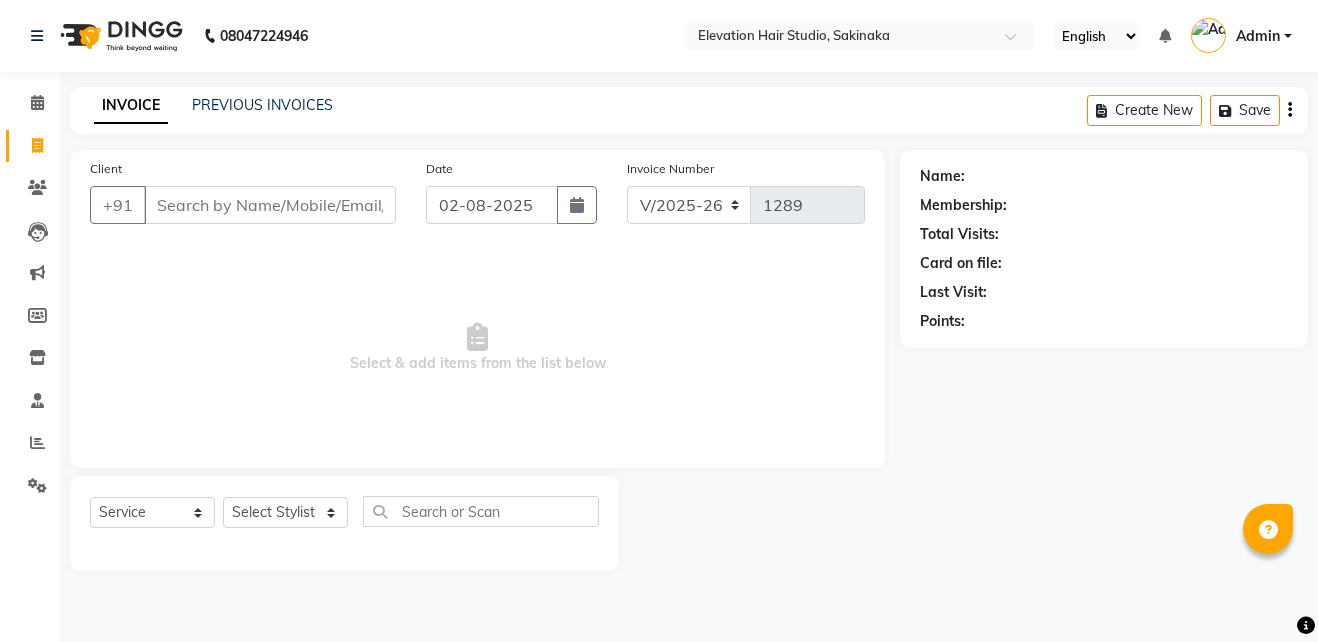 select on "4949" 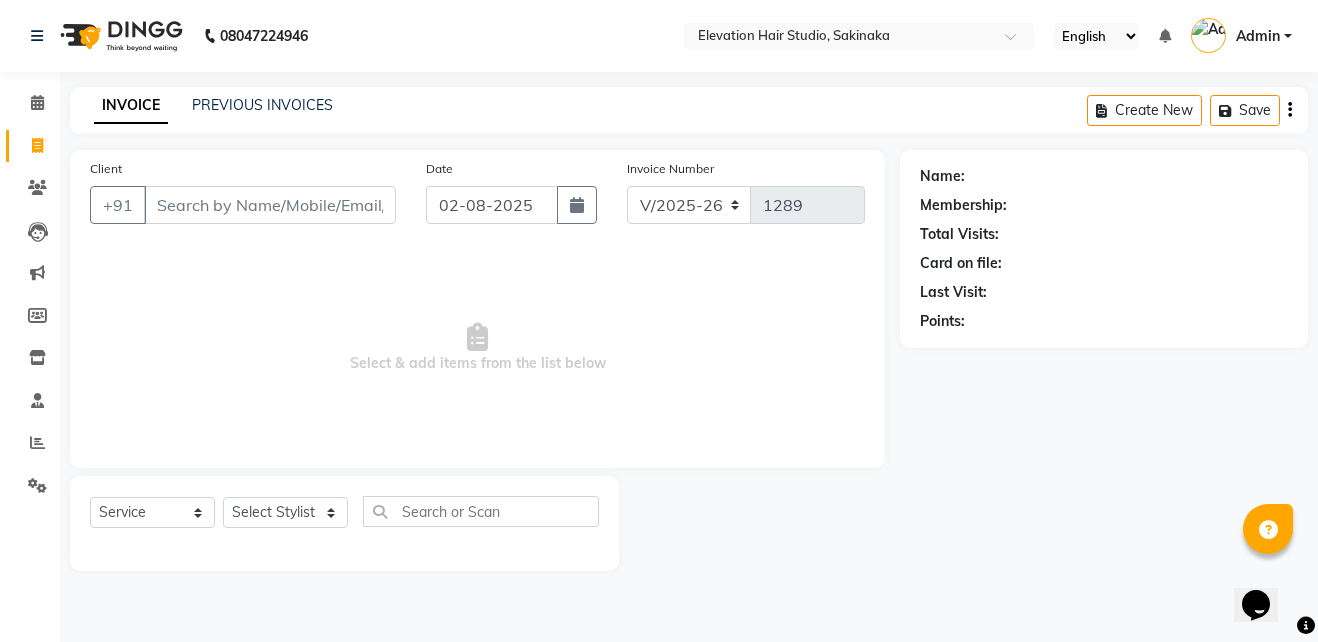 scroll, scrollTop: 0, scrollLeft: 0, axis: both 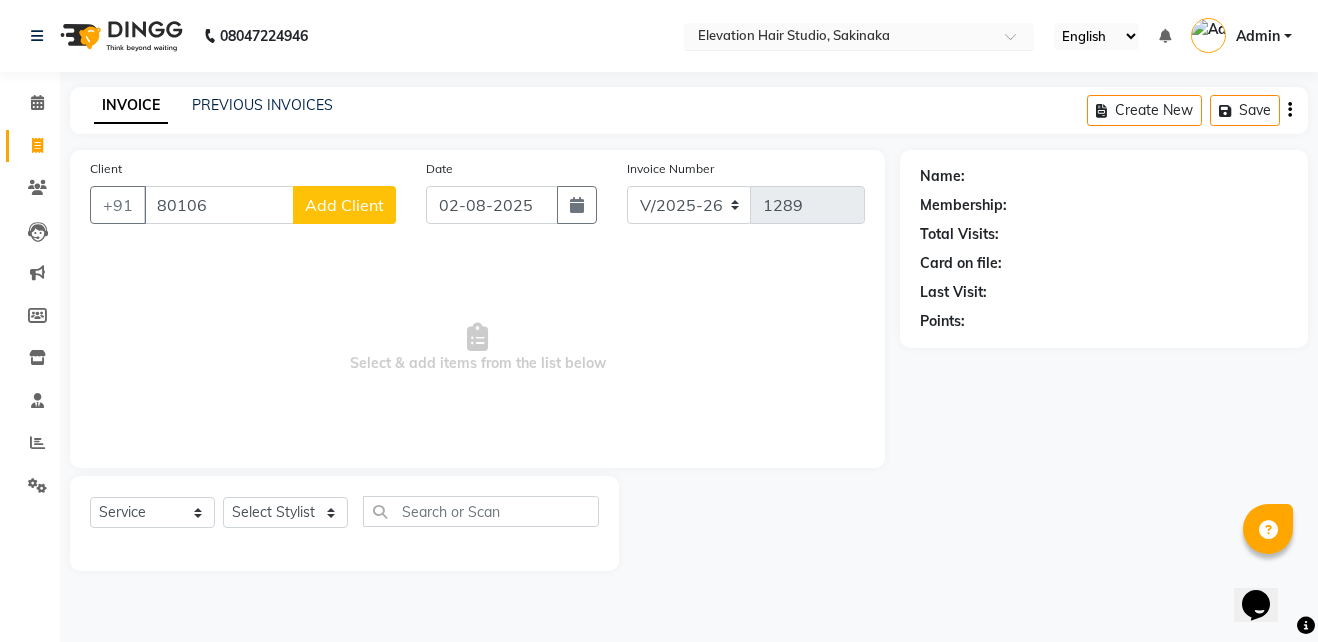 type on "80106" 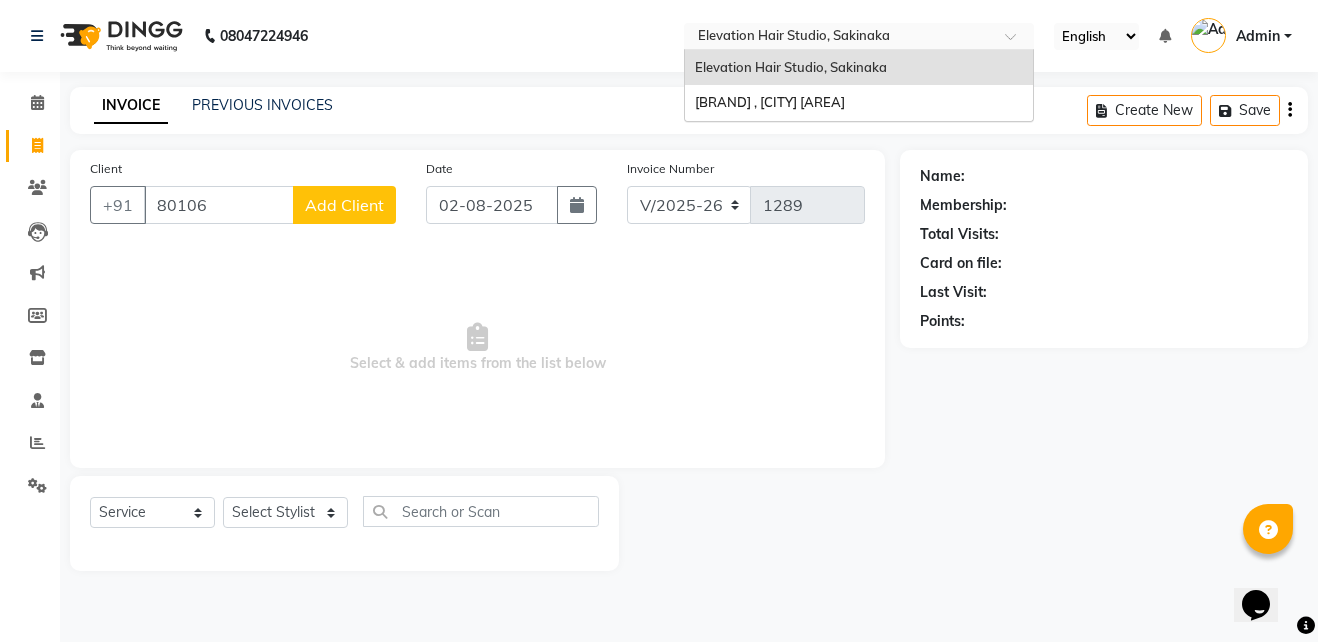 click at bounding box center (839, 38) 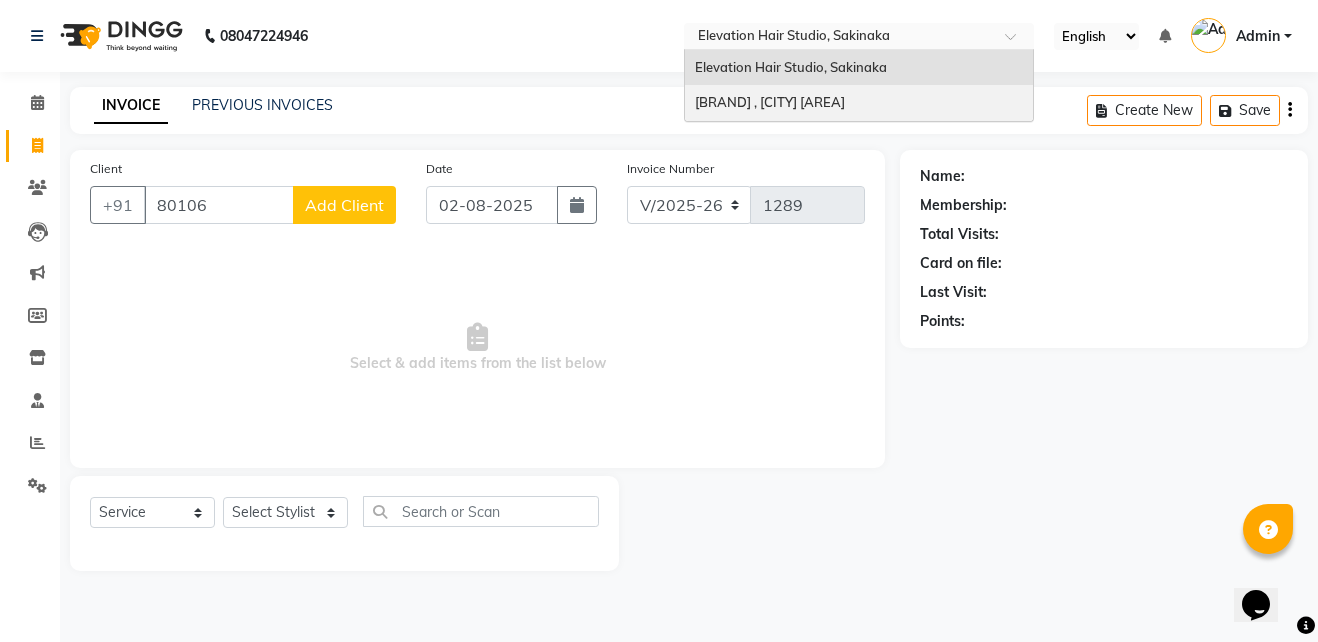 click on "[BRAND] , [CITY] [AREA]" at bounding box center [770, 102] 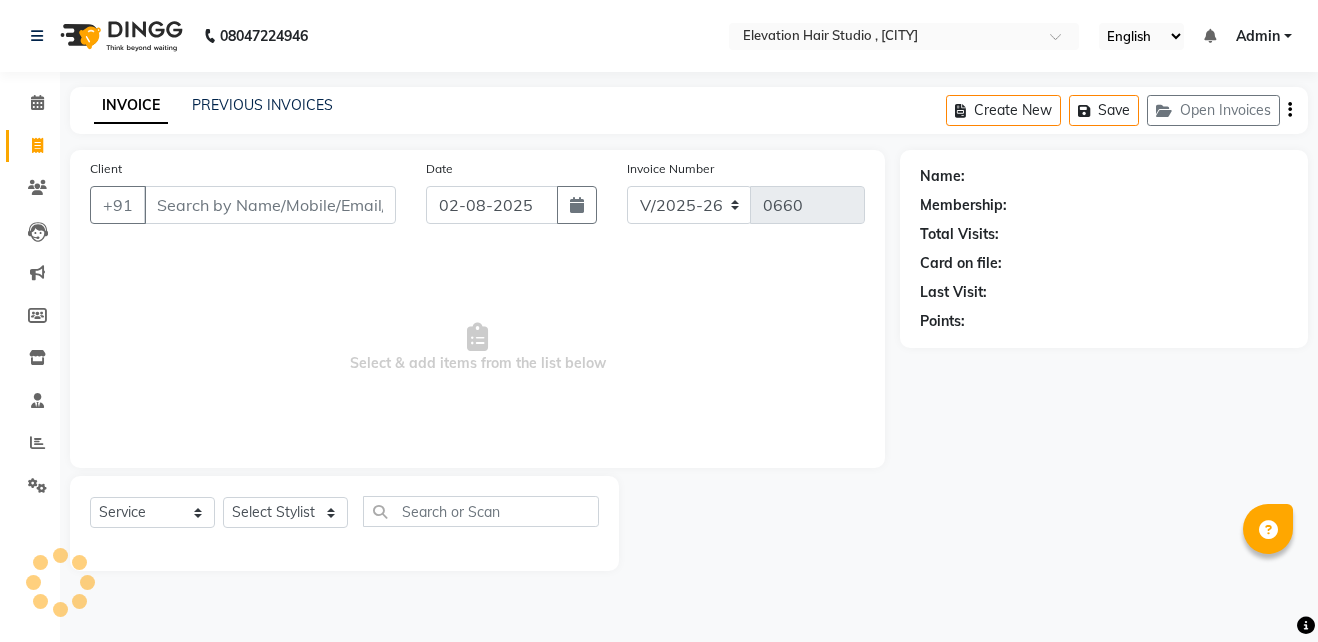 select on "6886" 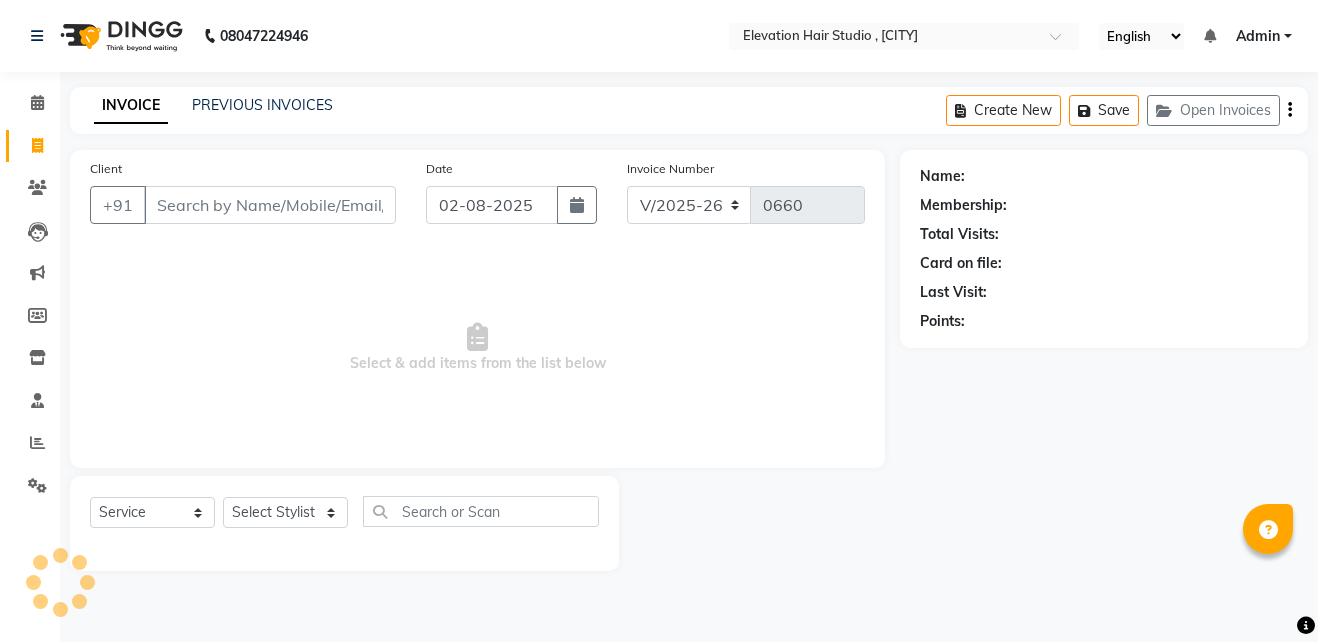 scroll, scrollTop: 0, scrollLeft: 0, axis: both 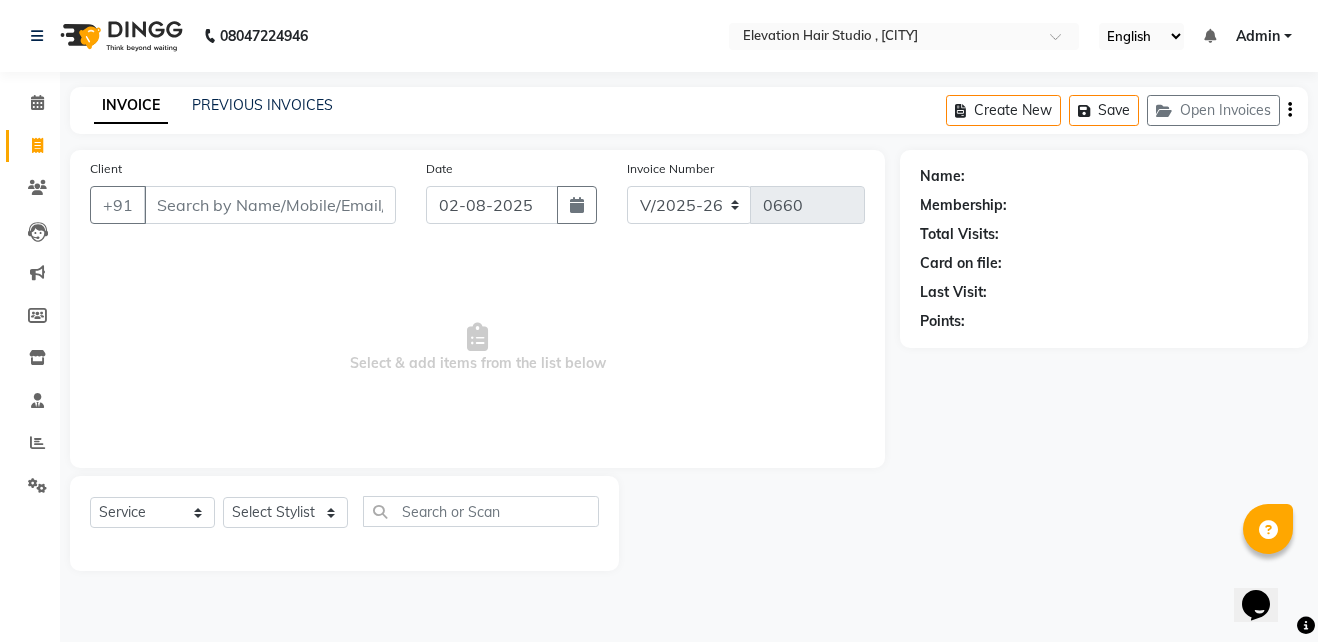 type on "2" 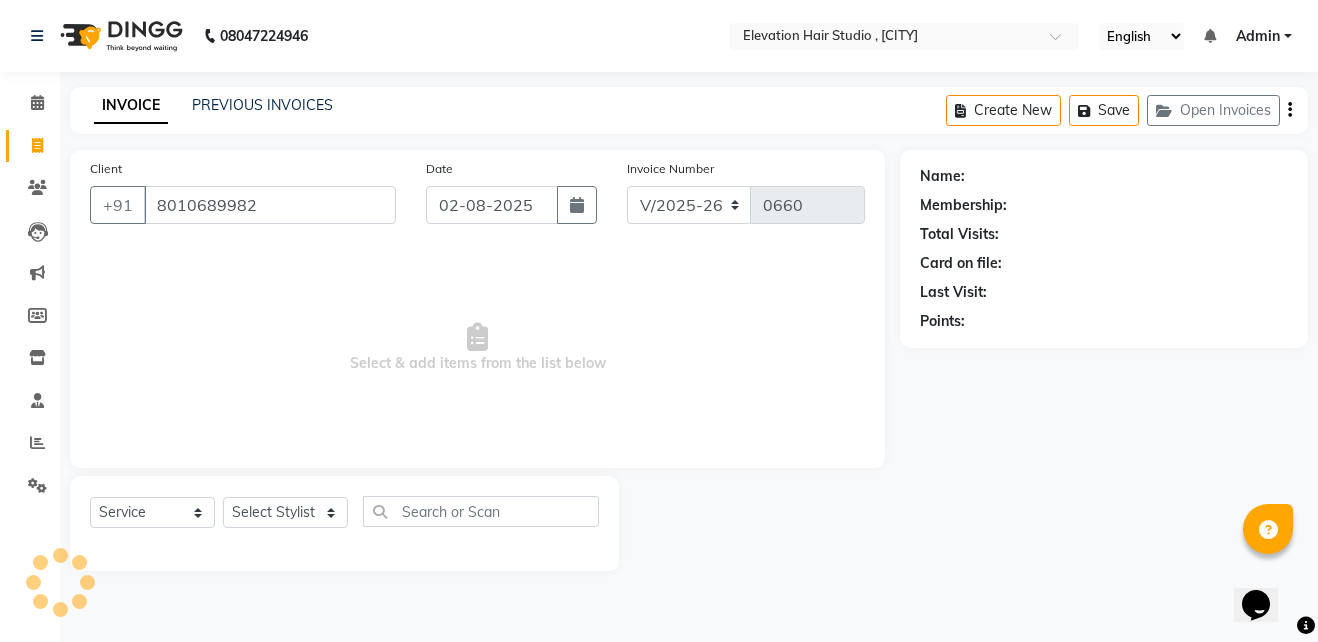 type on "8010689982" 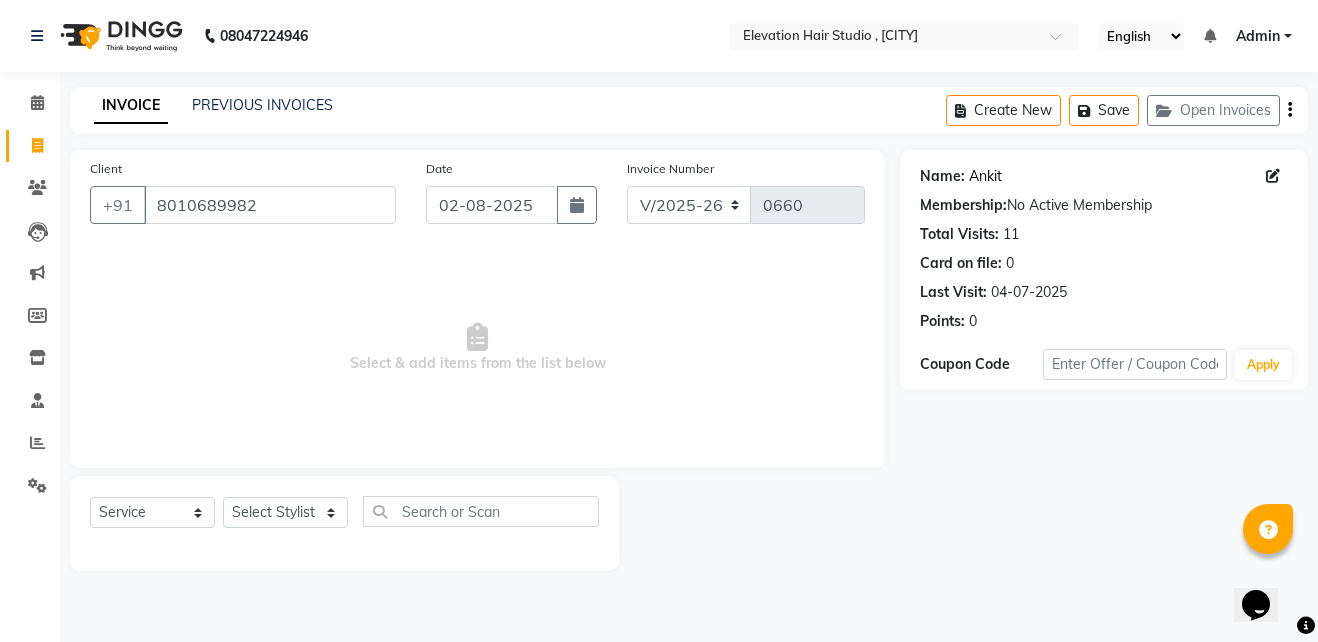 click on "Ankit" 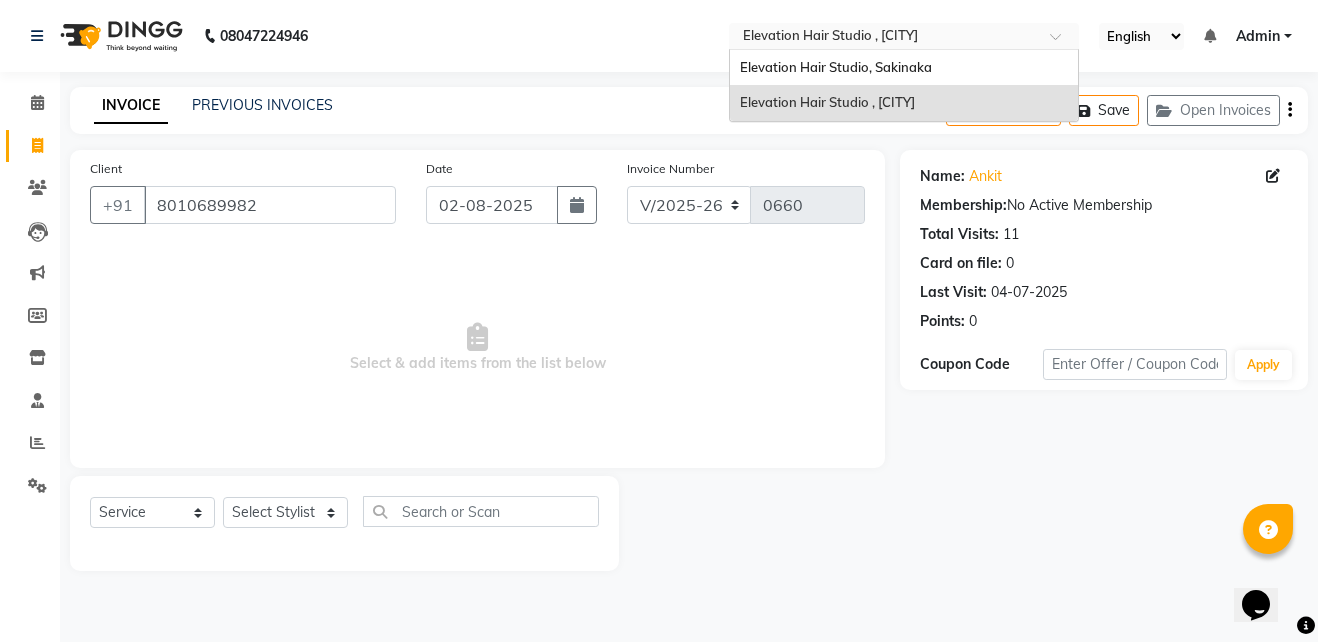 click at bounding box center (884, 38) 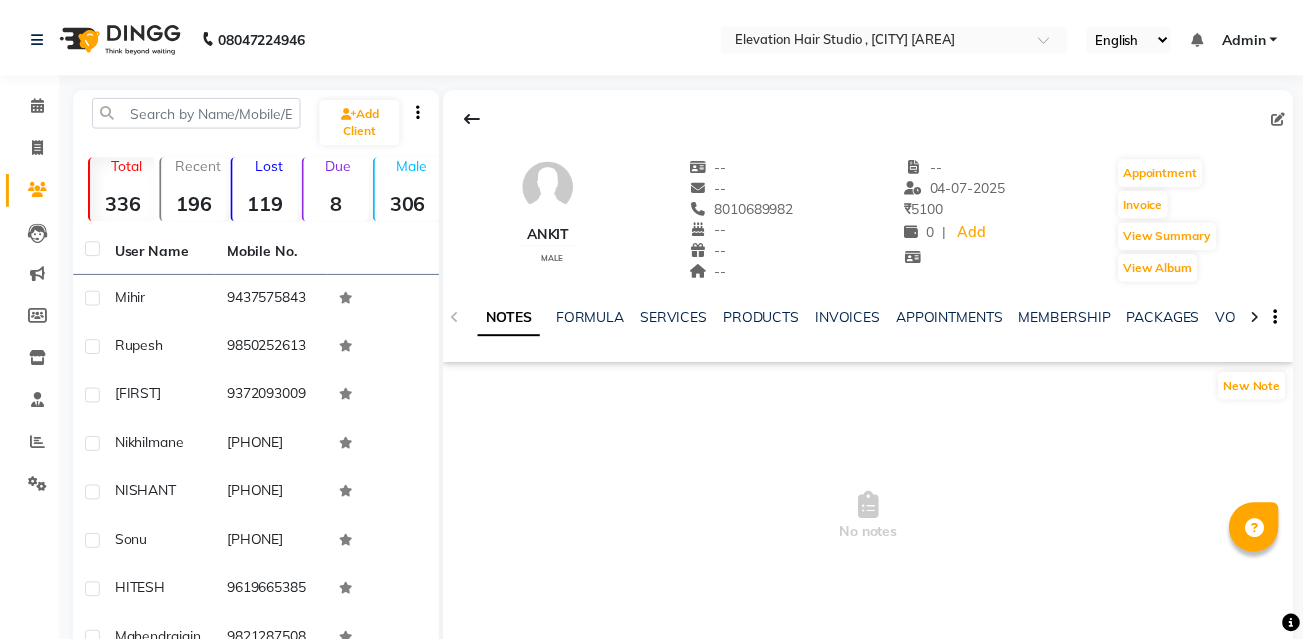 scroll, scrollTop: 0, scrollLeft: 0, axis: both 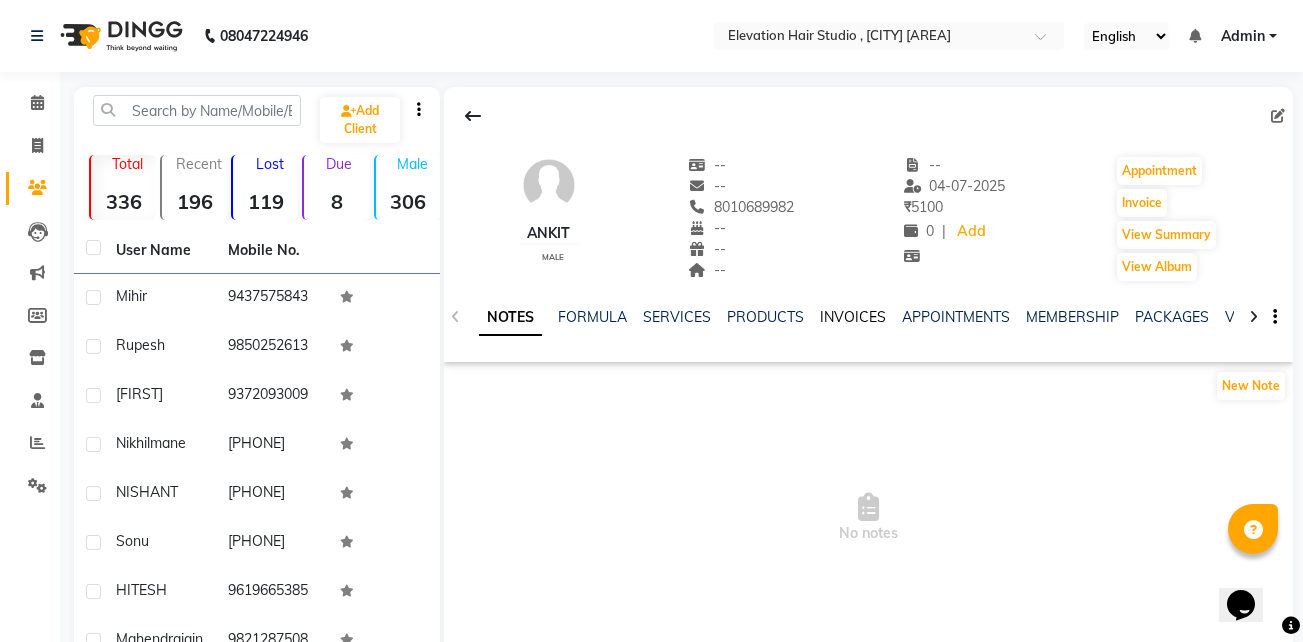 click on "INVOICES" 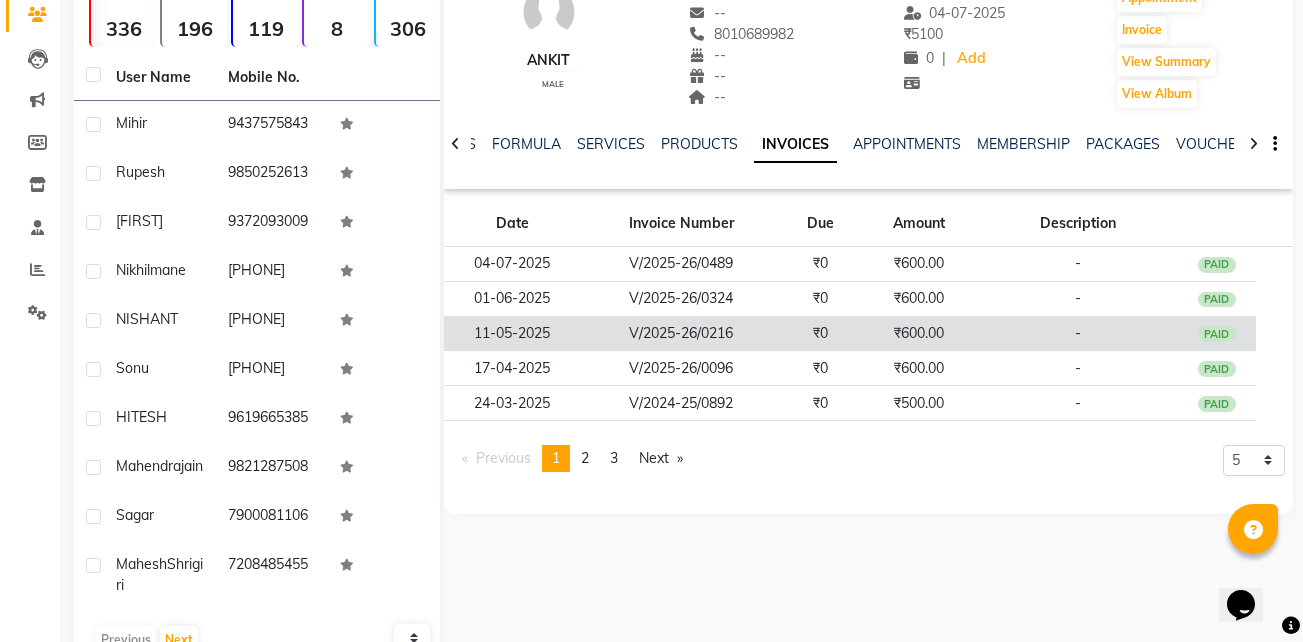 scroll, scrollTop: 186, scrollLeft: 0, axis: vertical 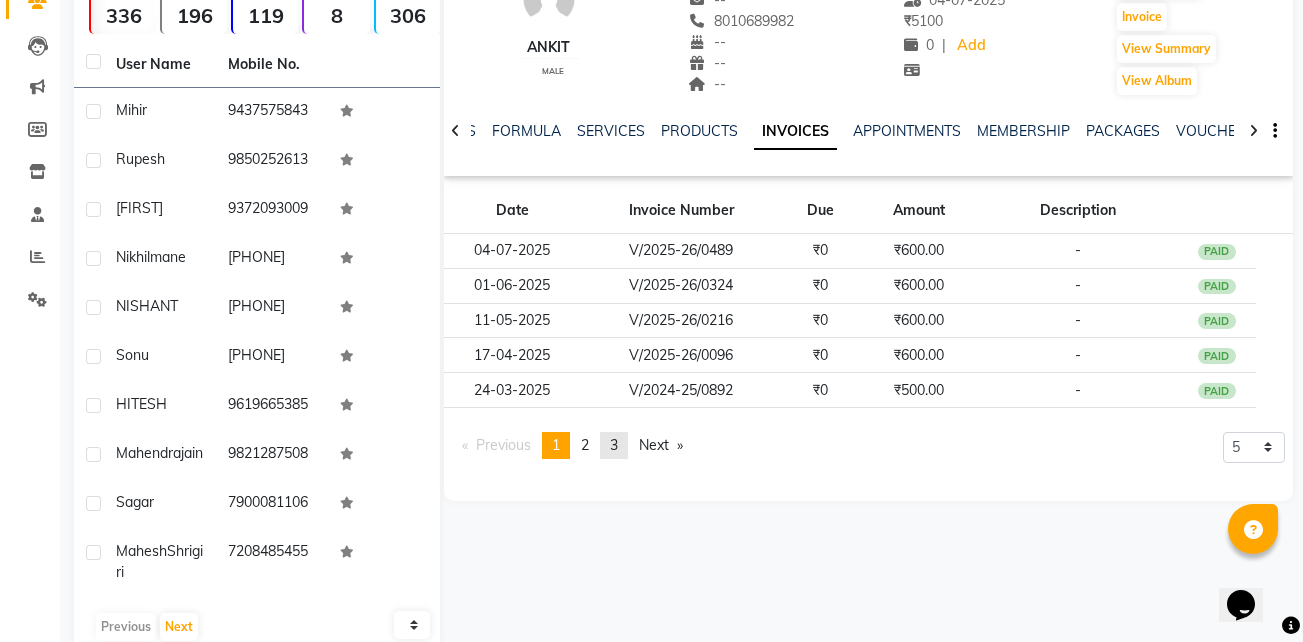 click on "page  3" 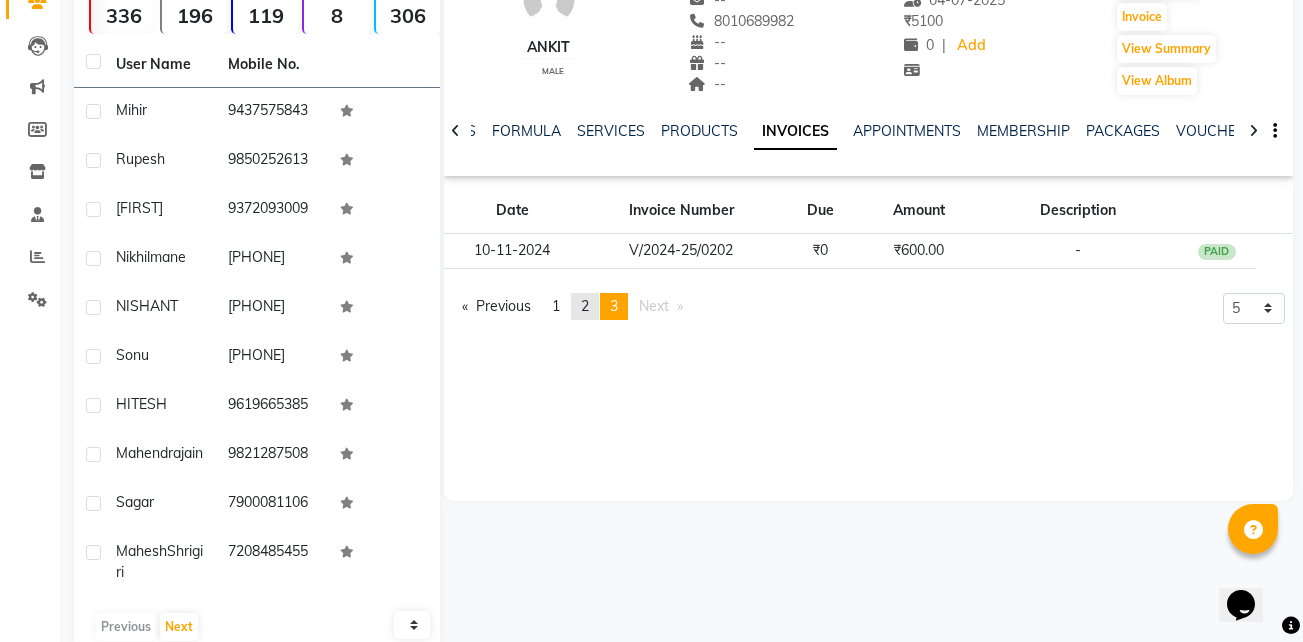 click on "2" 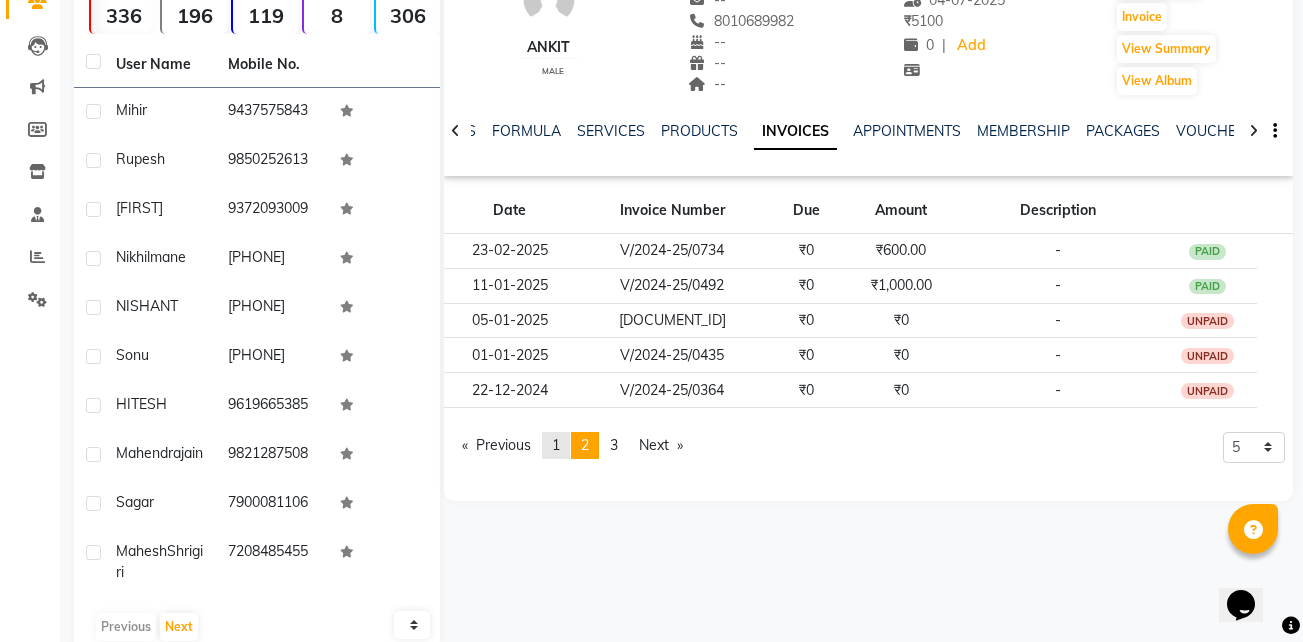 click on "page  1" 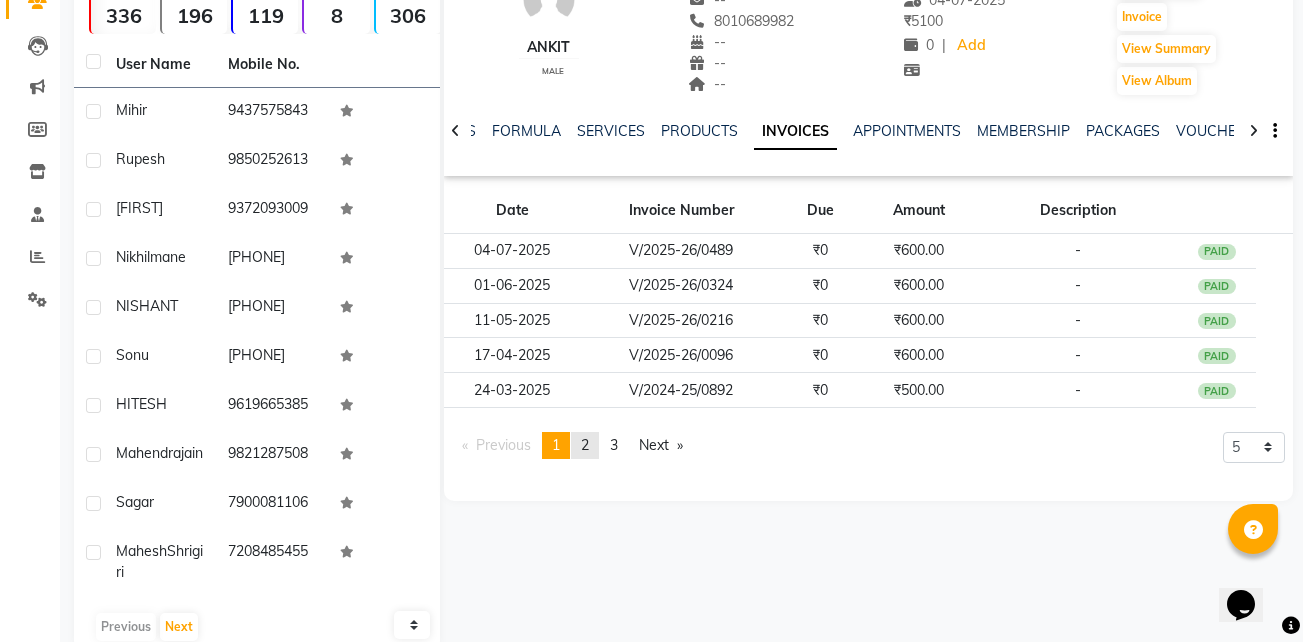 click on "page  2" 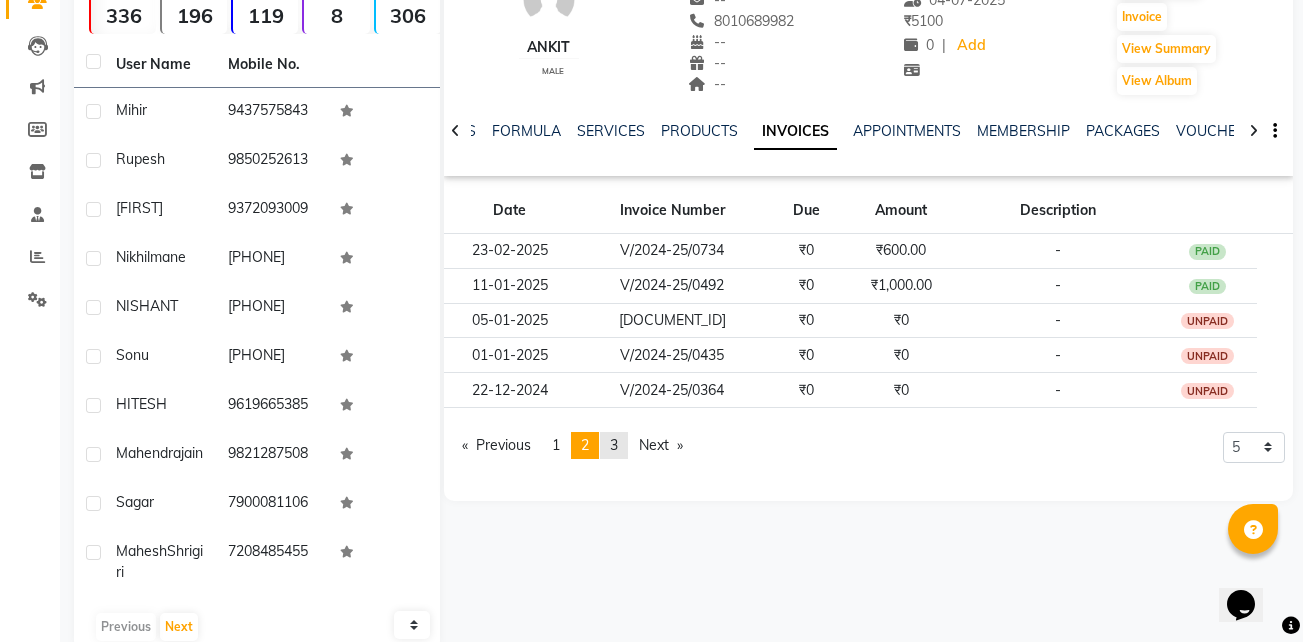 click on "page  3" 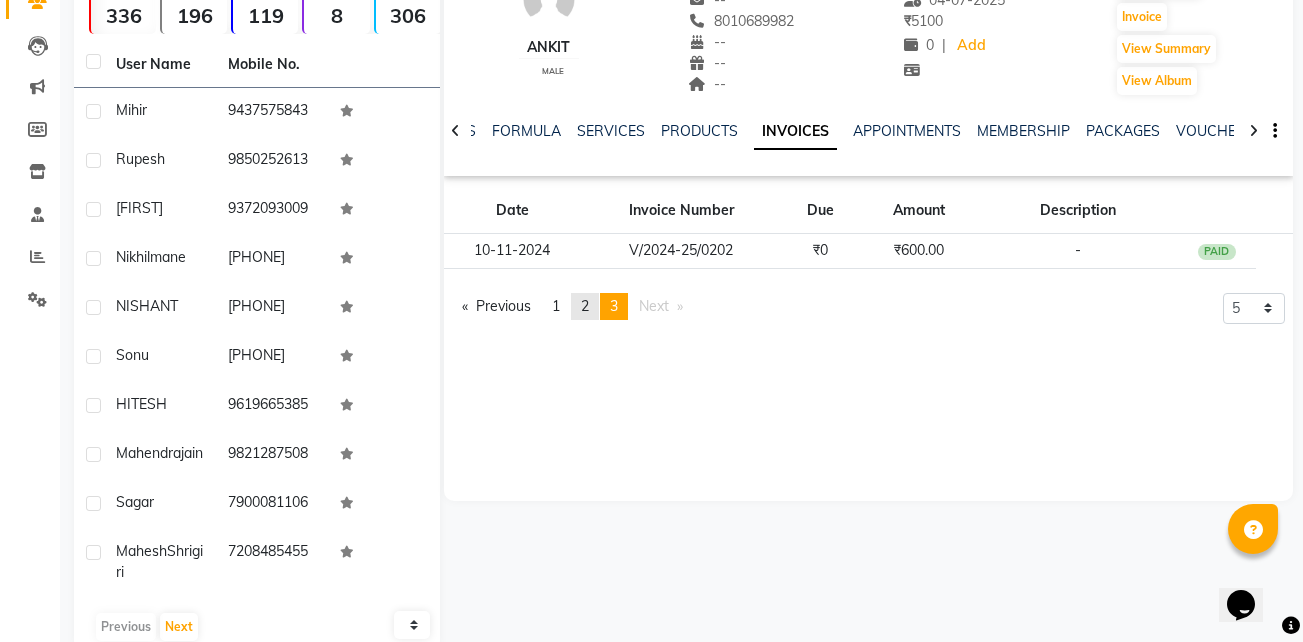 click on "2" 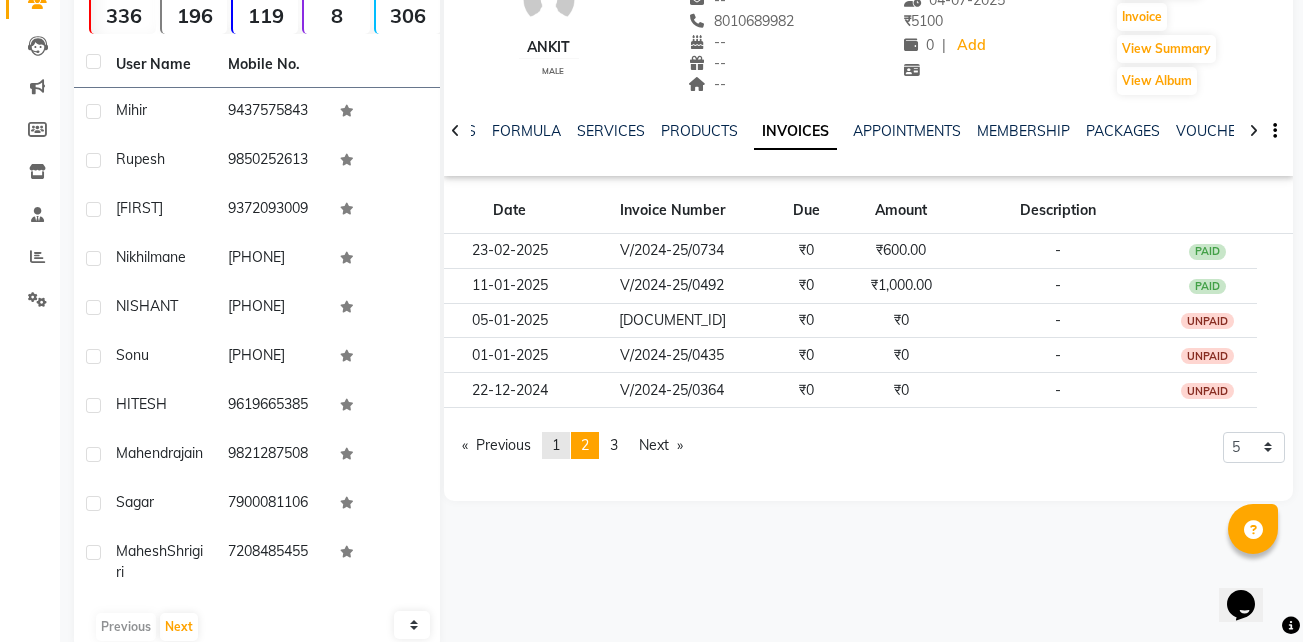 click on "page  1" 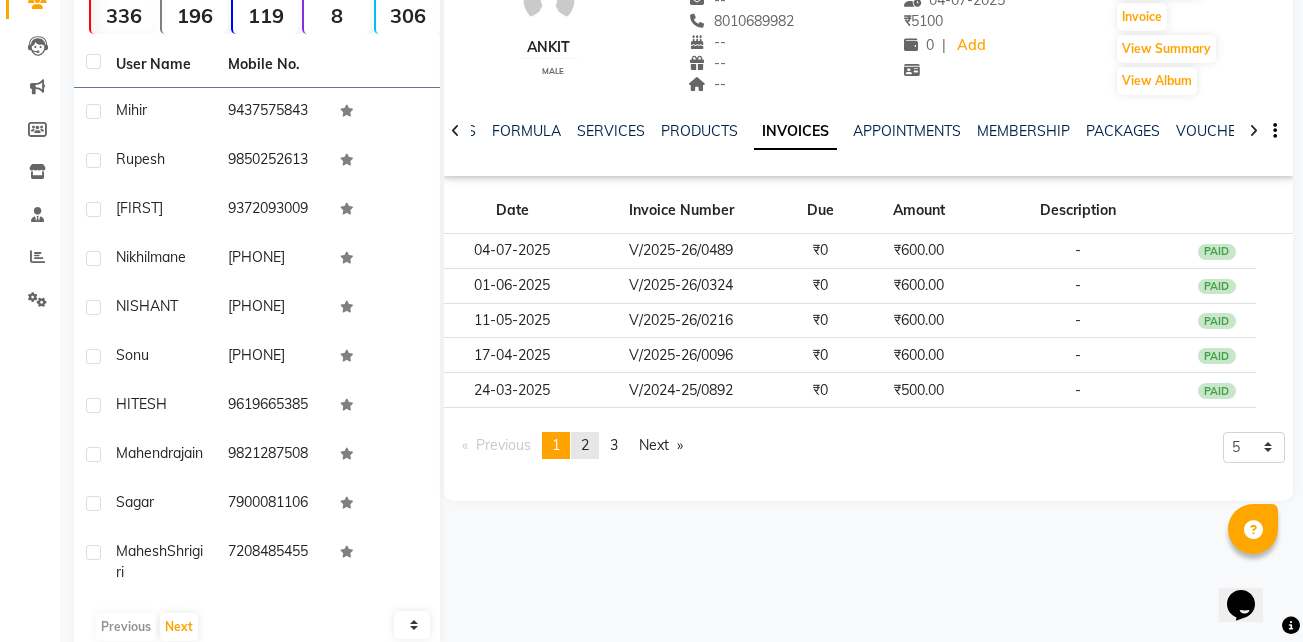 click on "2" 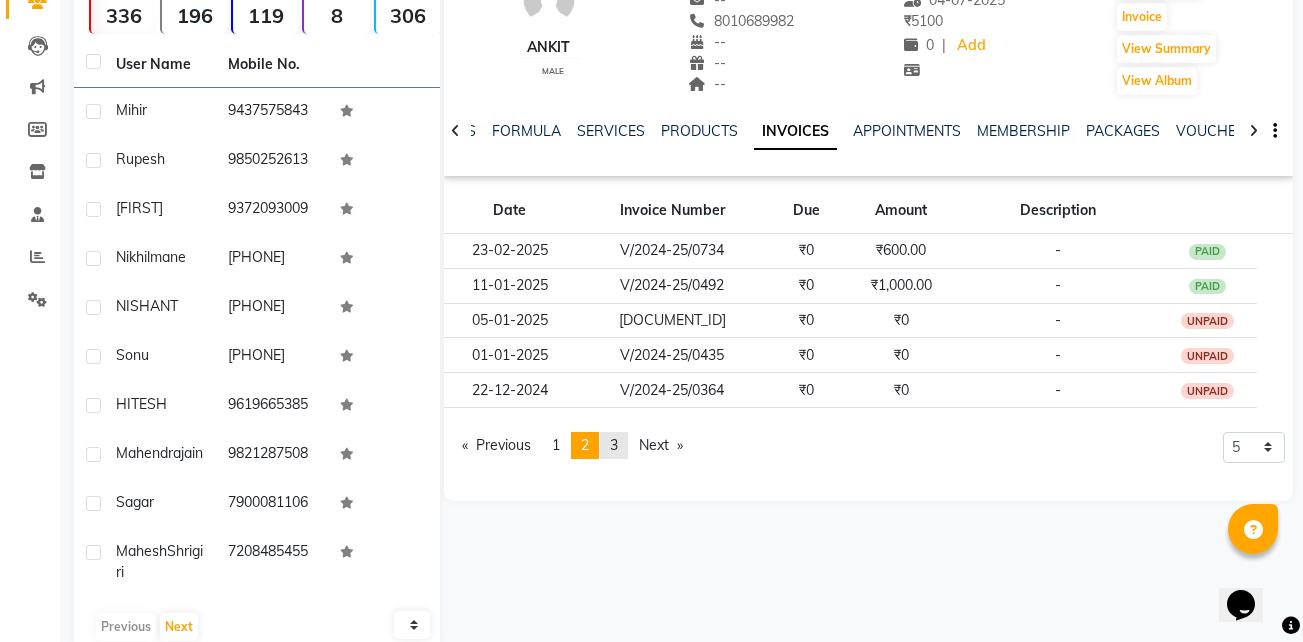 click on "page  3" 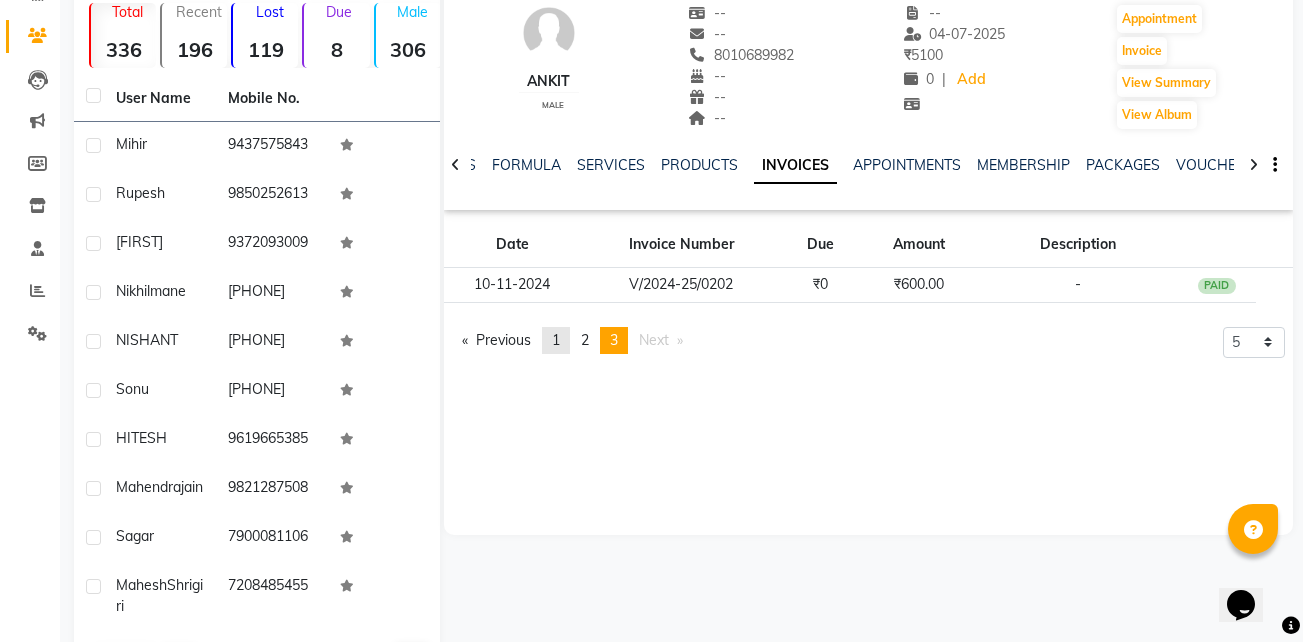 scroll, scrollTop: 150, scrollLeft: 0, axis: vertical 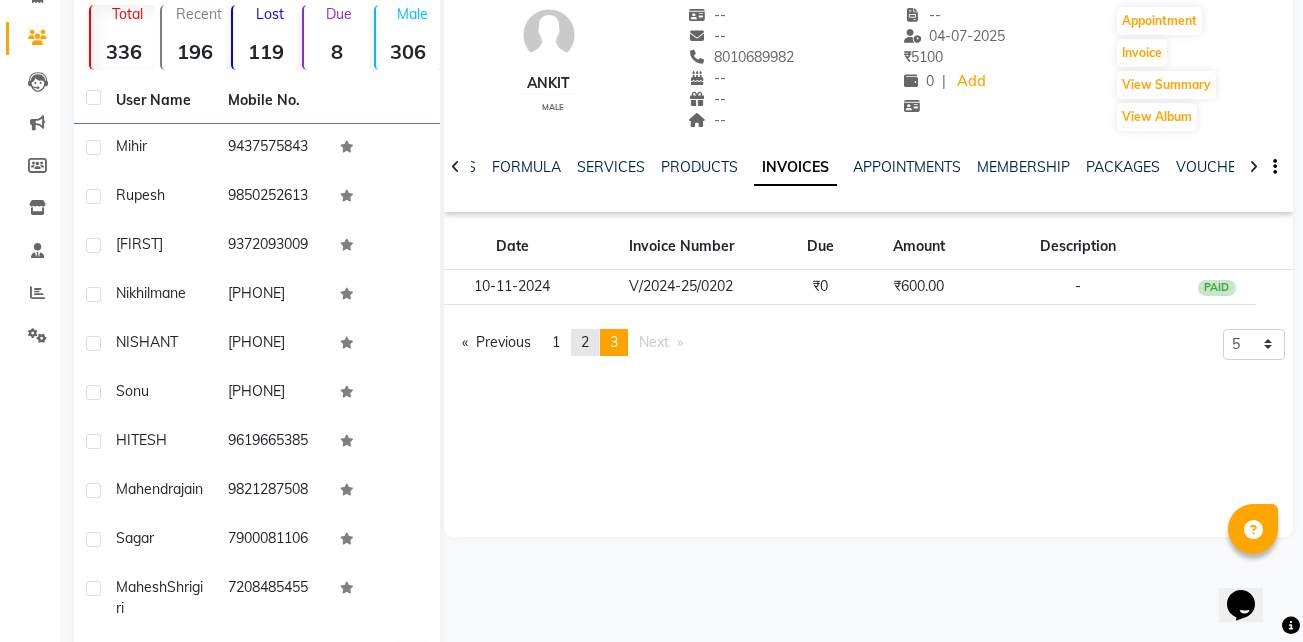 click on "page  2" 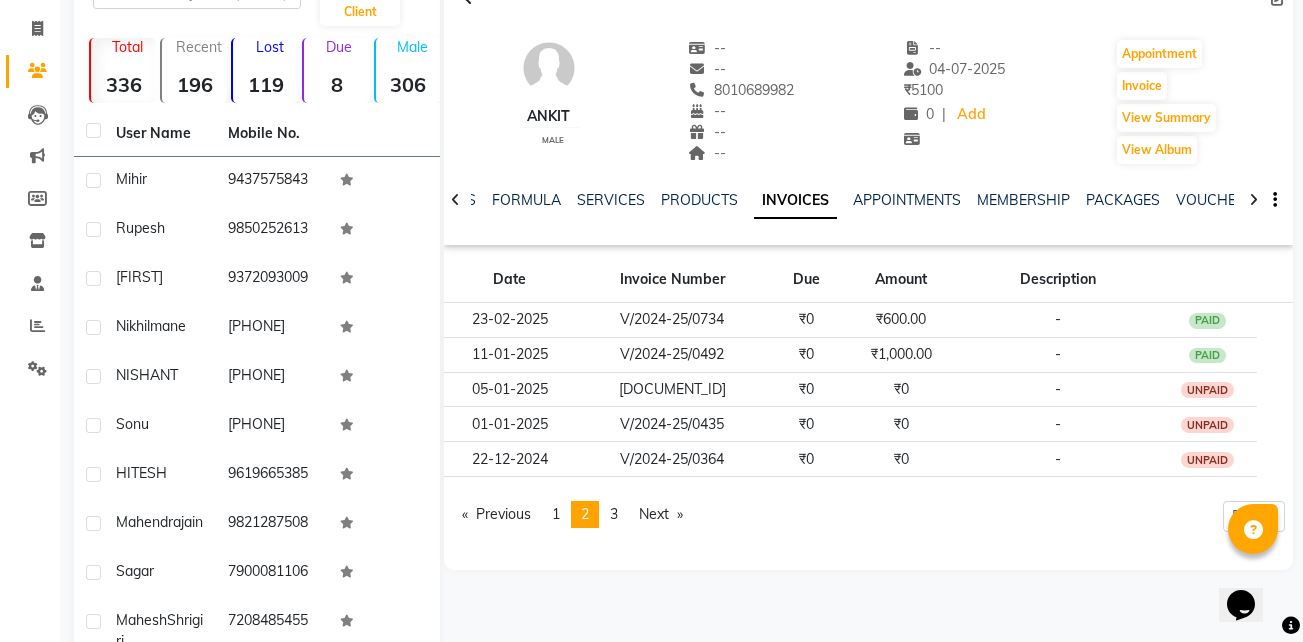 scroll, scrollTop: 119, scrollLeft: 0, axis: vertical 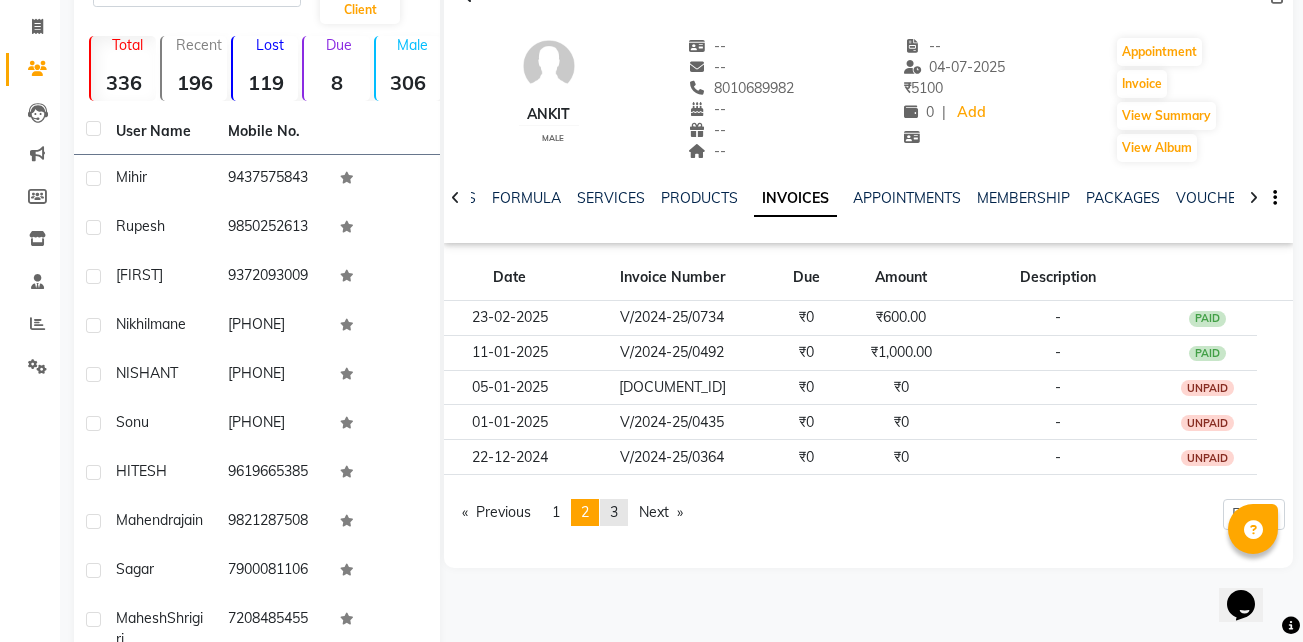 click on "3" 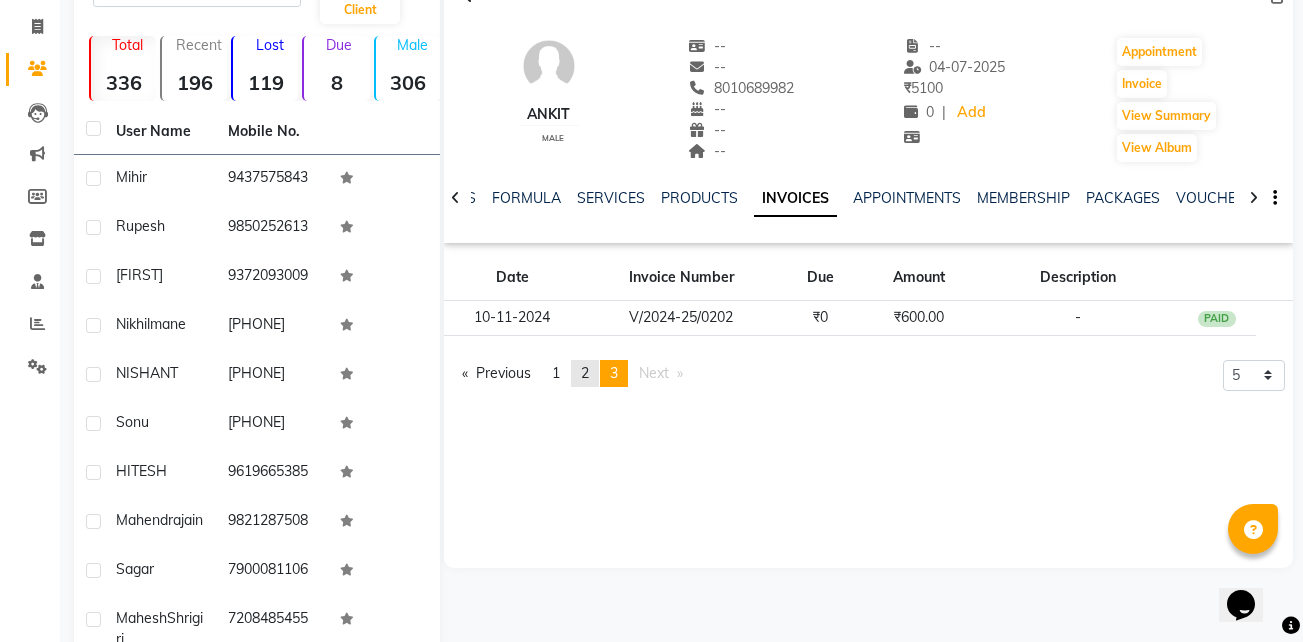 click on "2" 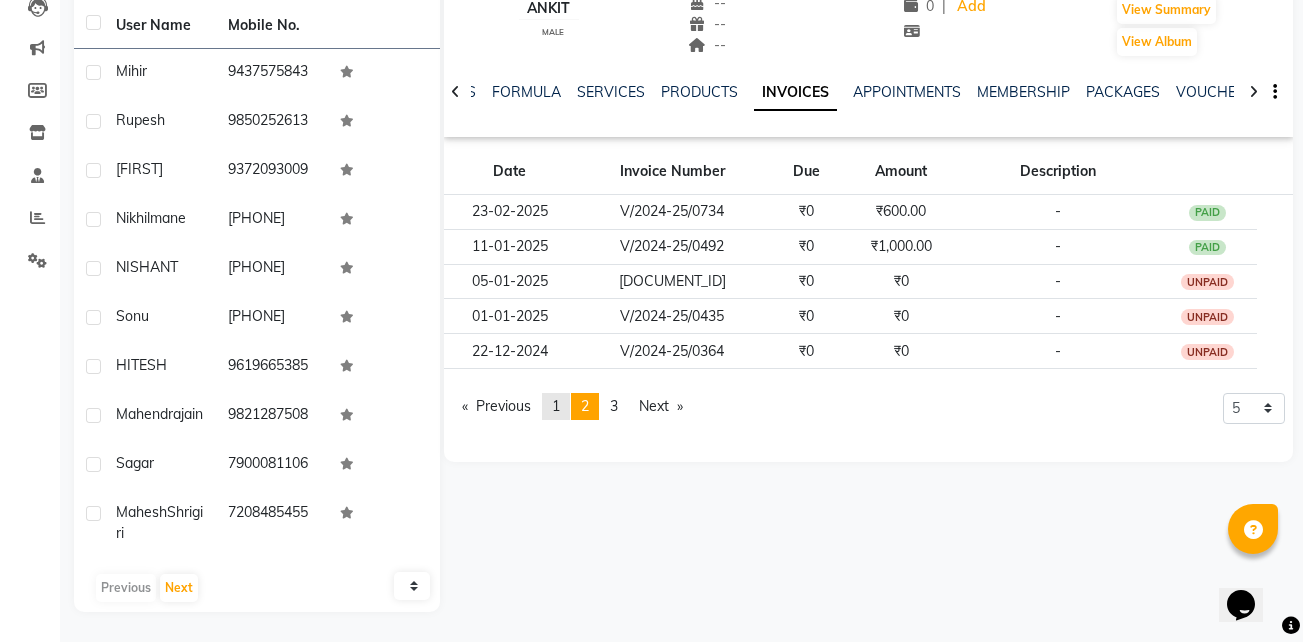 scroll, scrollTop: 242, scrollLeft: 0, axis: vertical 